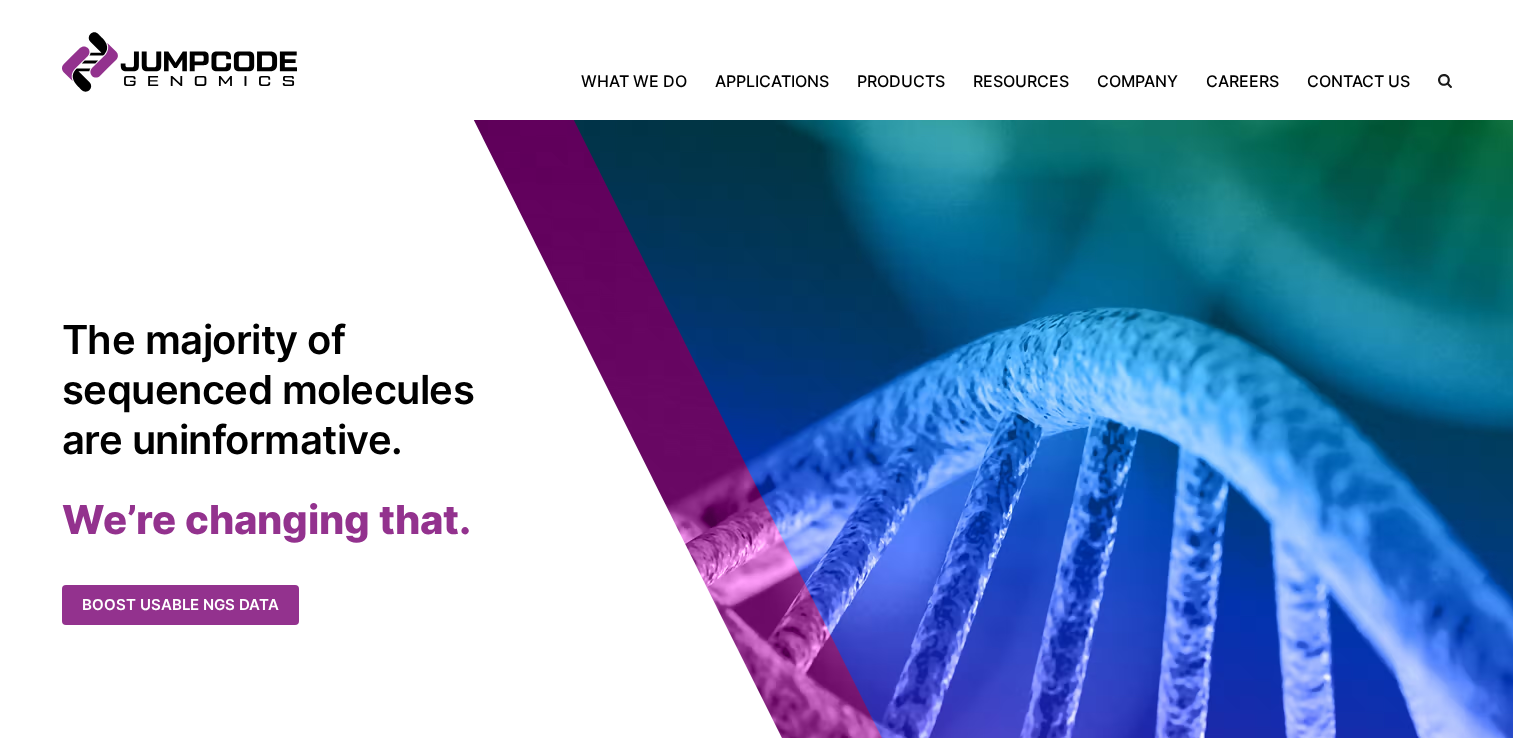 scroll, scrollTop: 0, scrollLeft: 0, axis: both 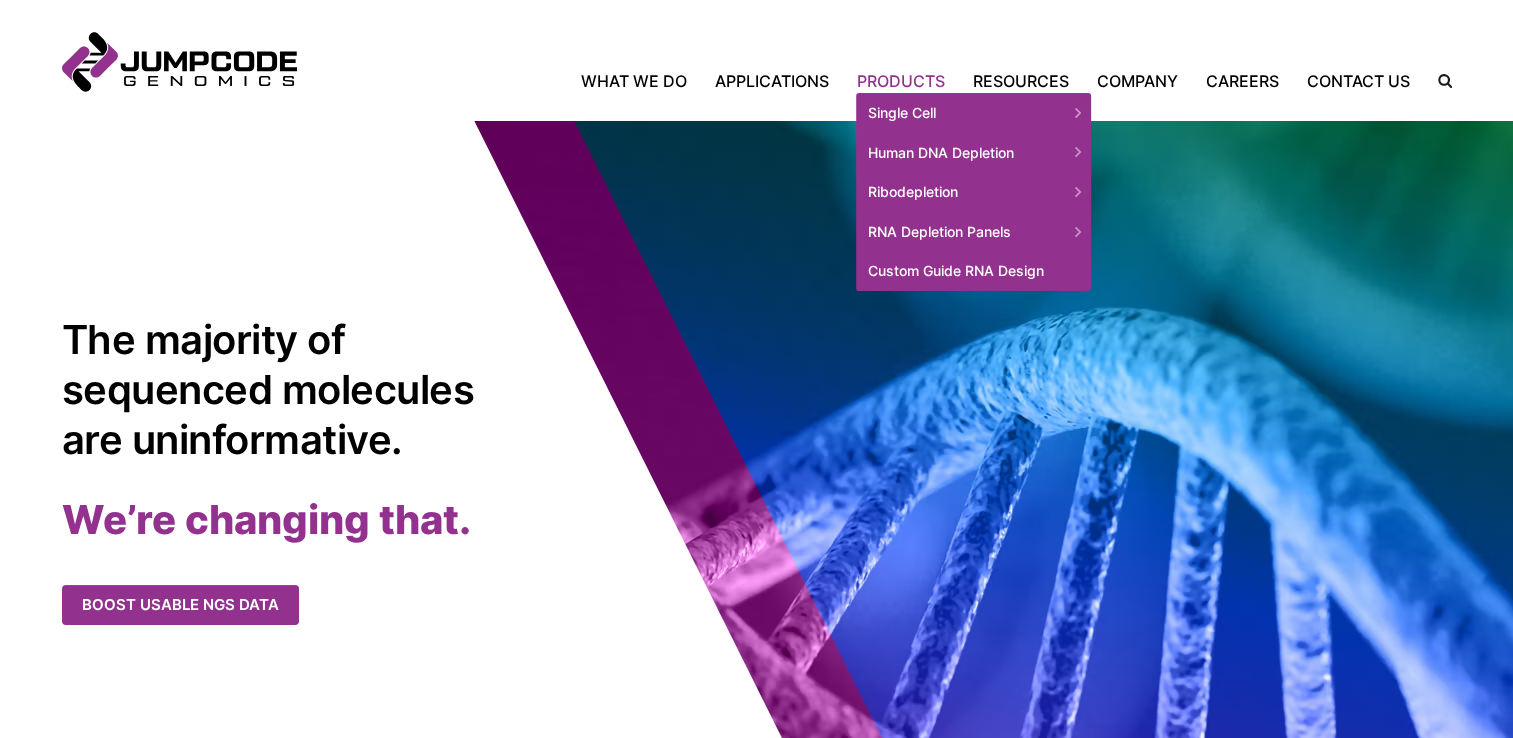 click on "Products" at bounding box center [901, 81] 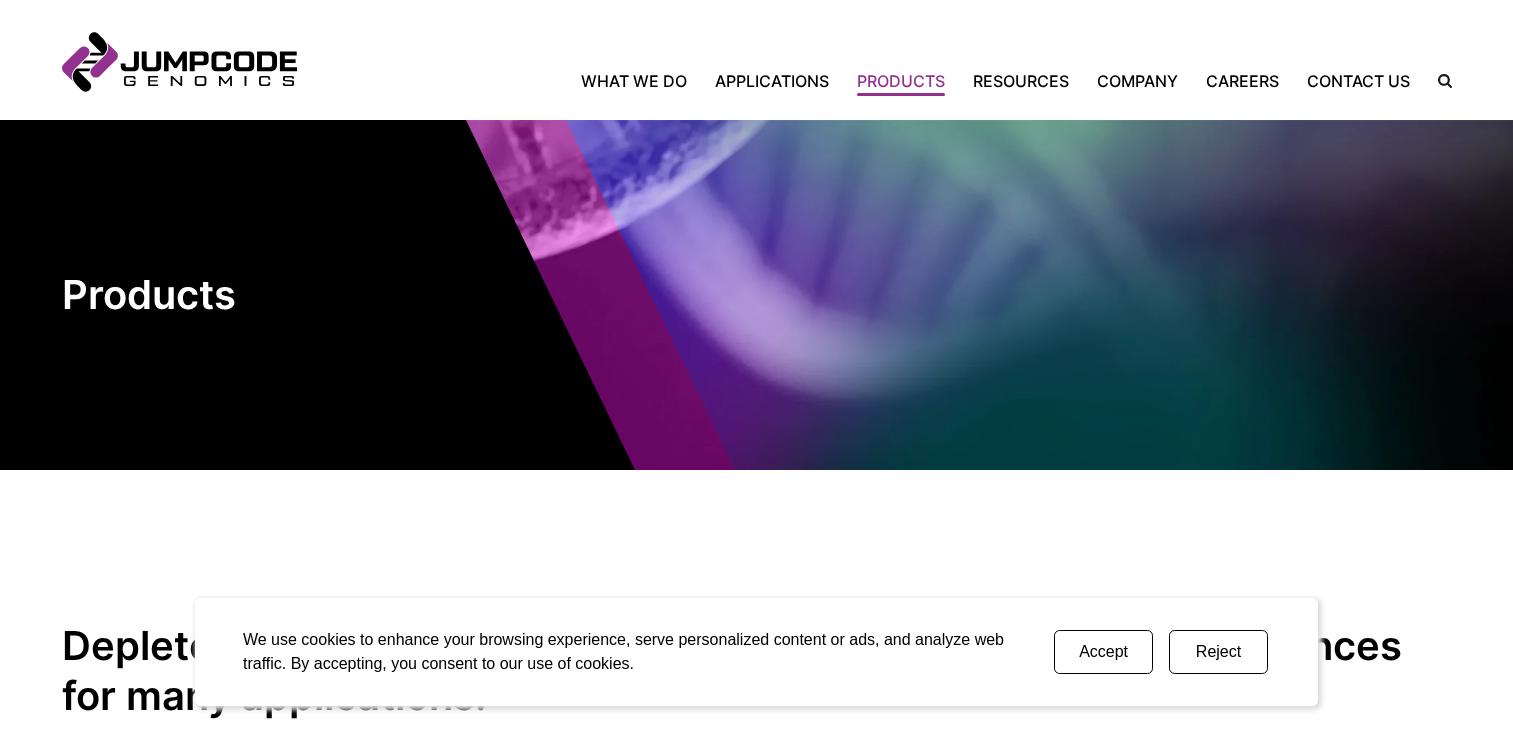 scroll, scrollTop: 0, scrollLeft: 0, axis: both 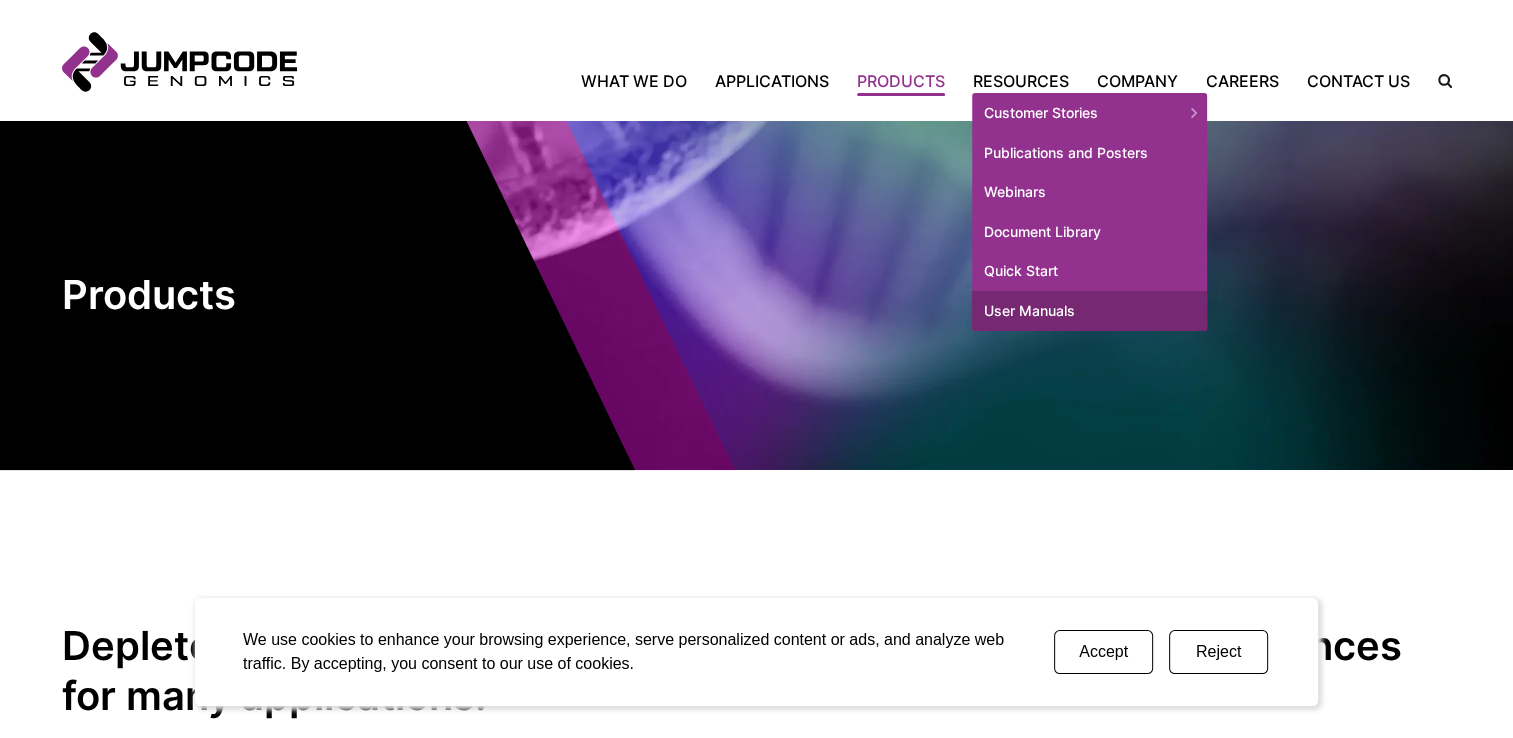 click on "User Manuals" at bounding box center [1089, 311] 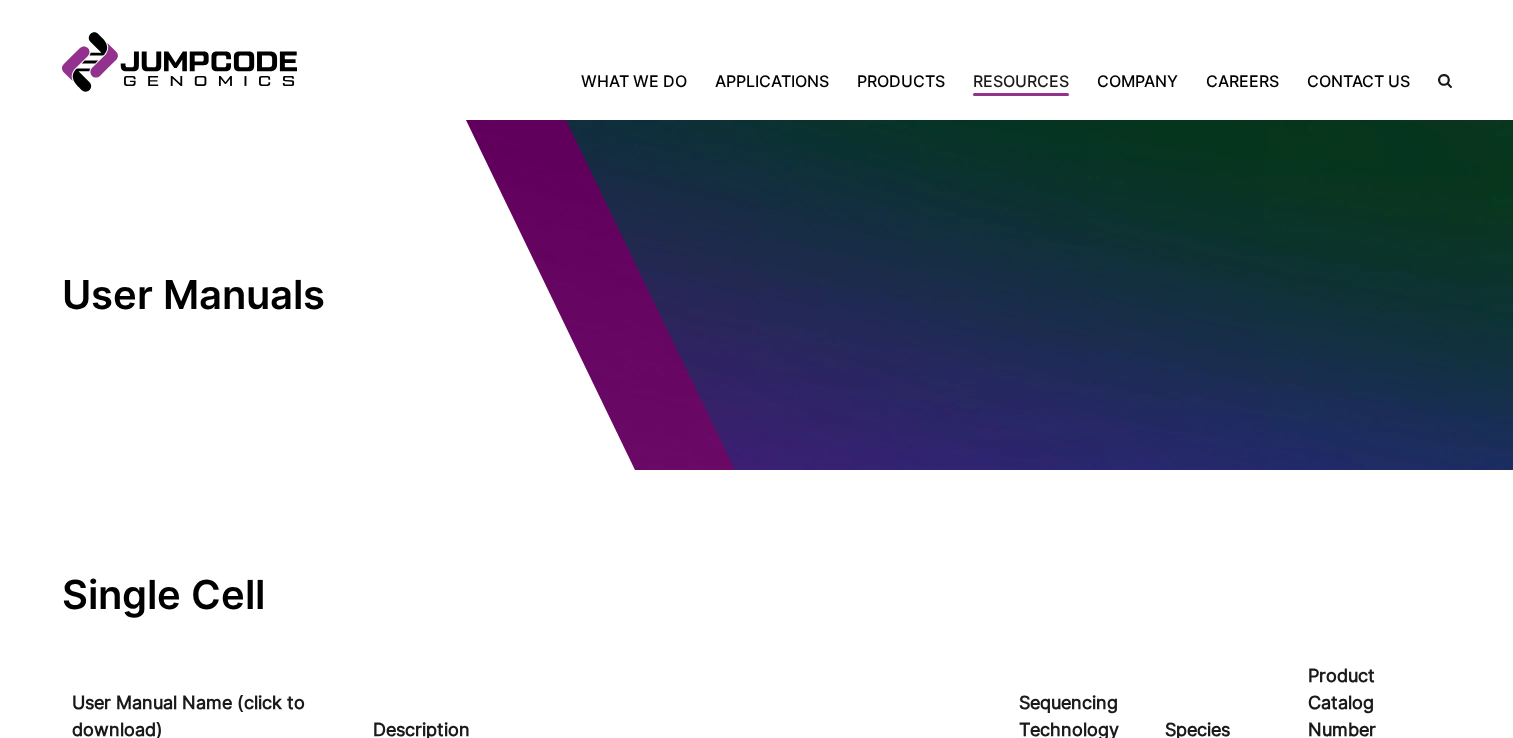 scroll, scrollTop: 0, scrollLeft: 0, axis: both 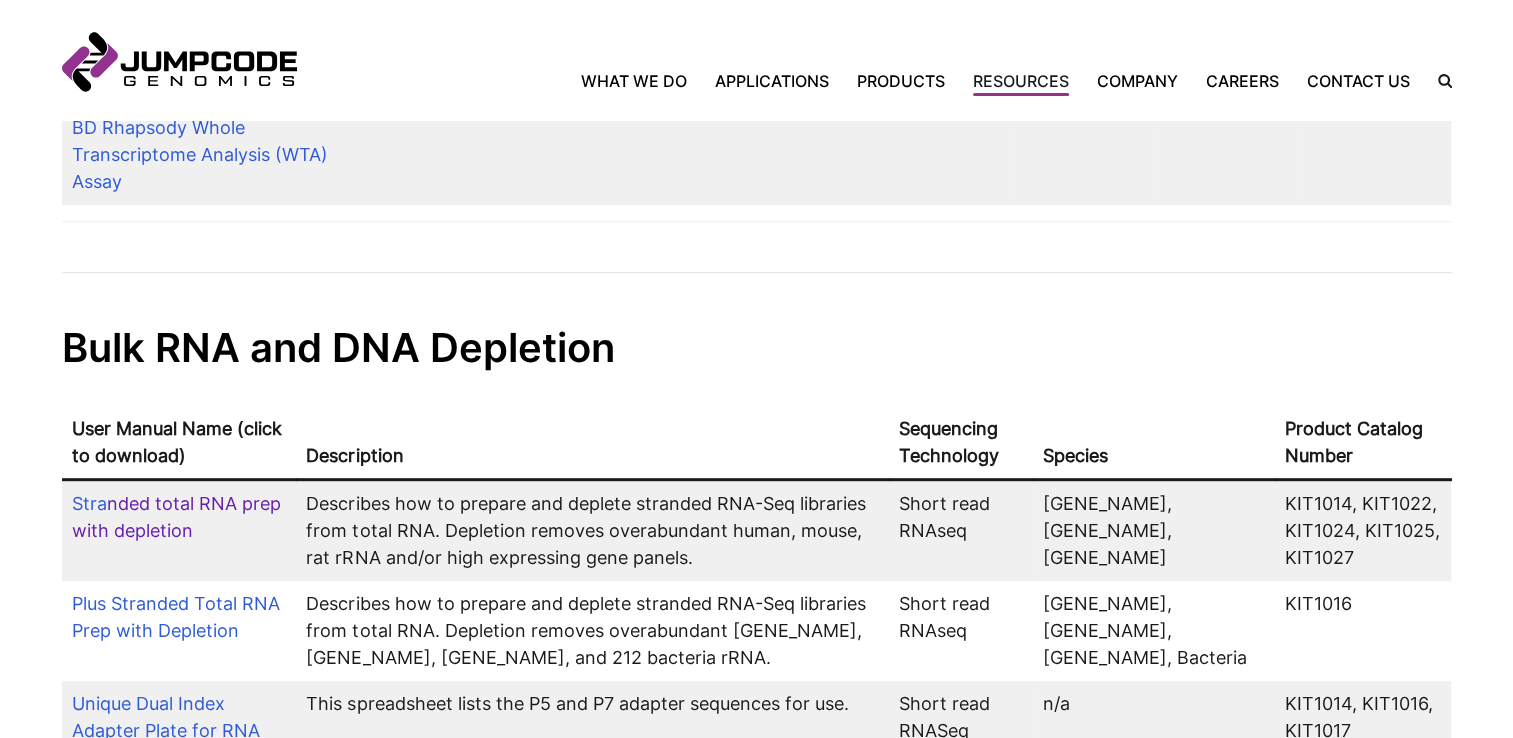 click on "nded total RNA prep with depletion" at bounding box center [176, 517] 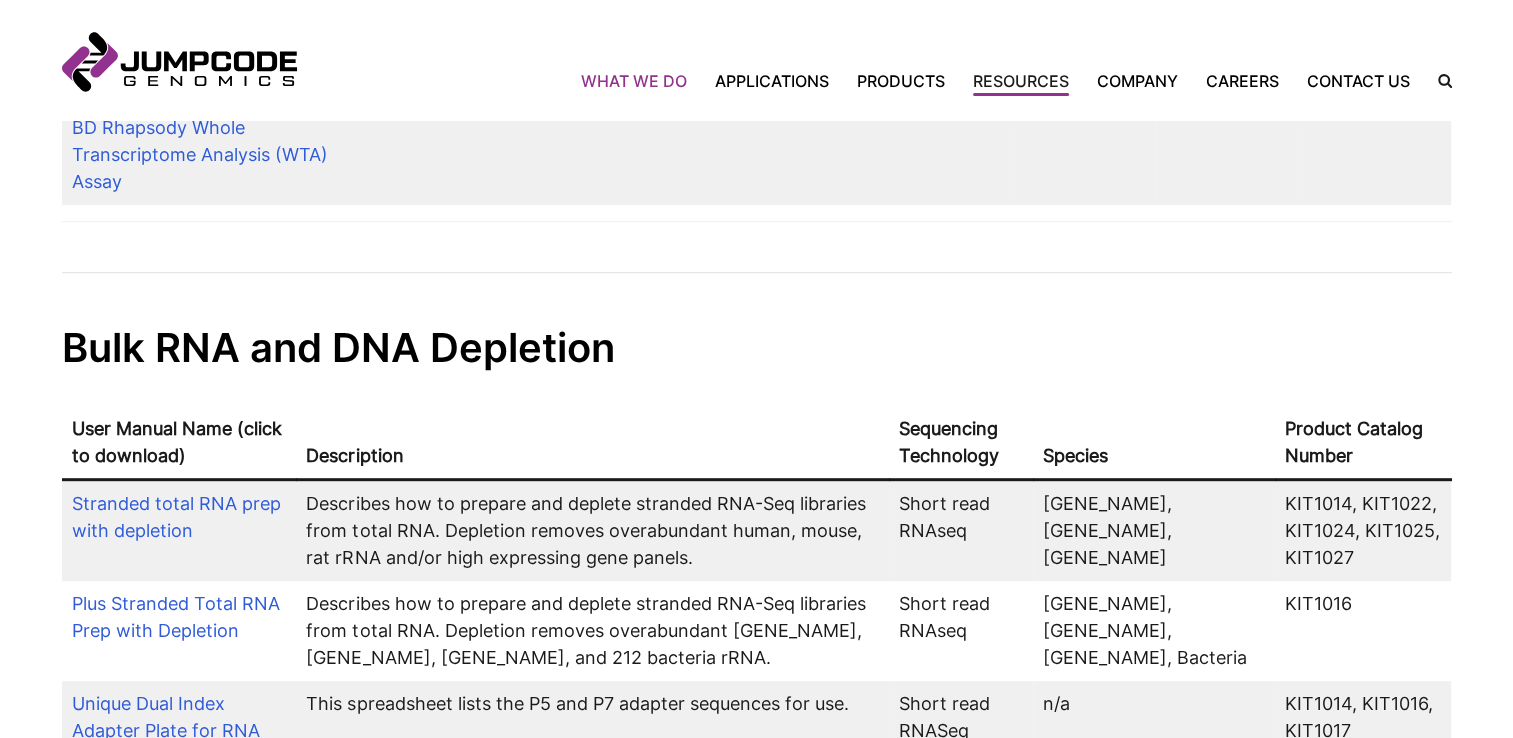 click on "What We Do" at bounding box center (641, 81) 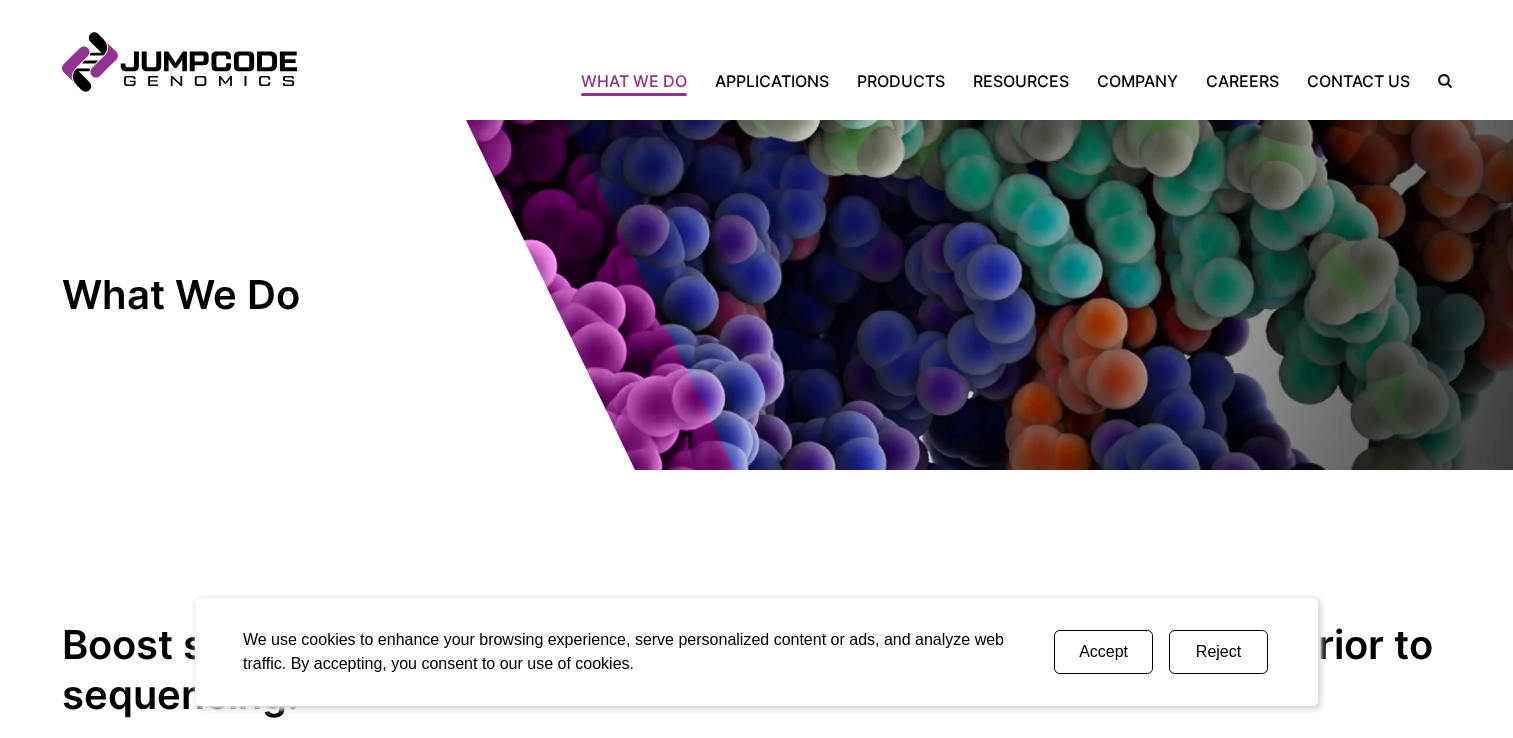 scroll, scrollTop: 0, scrollLeft: 0, axis: both 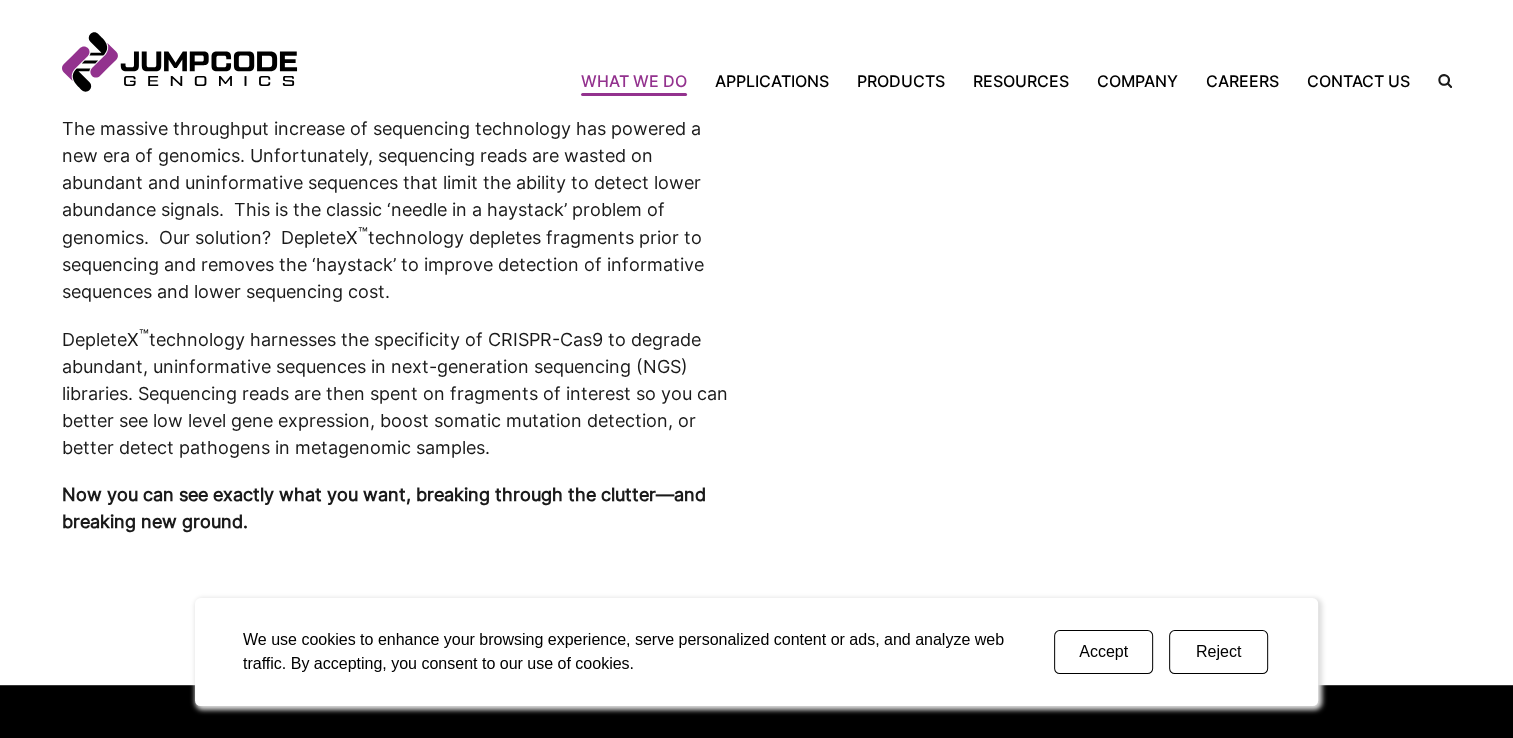 click on "Reject" at bounding box center [1218, 652] 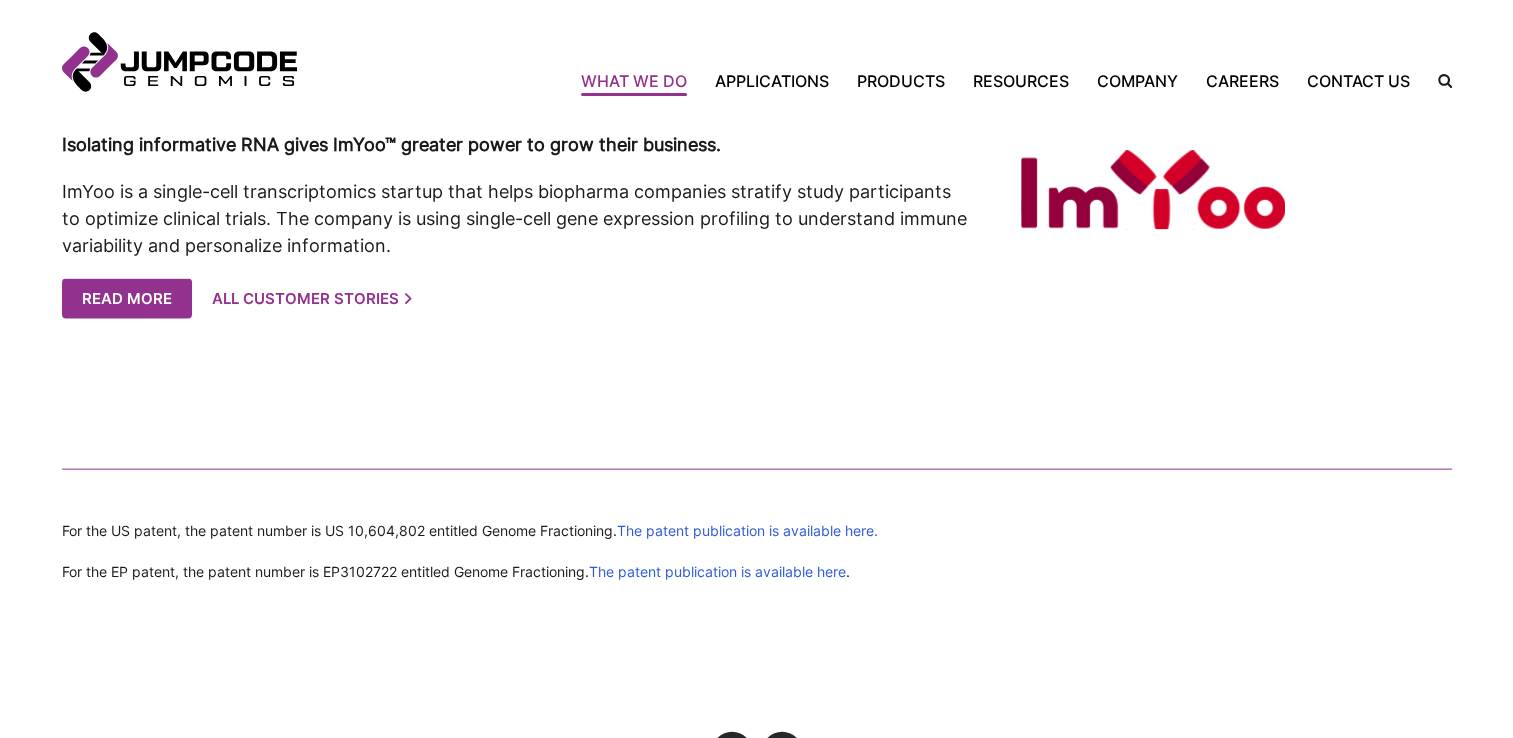 scroll, scrollTop: 4326, scrollLeft: 0, axis: vertical 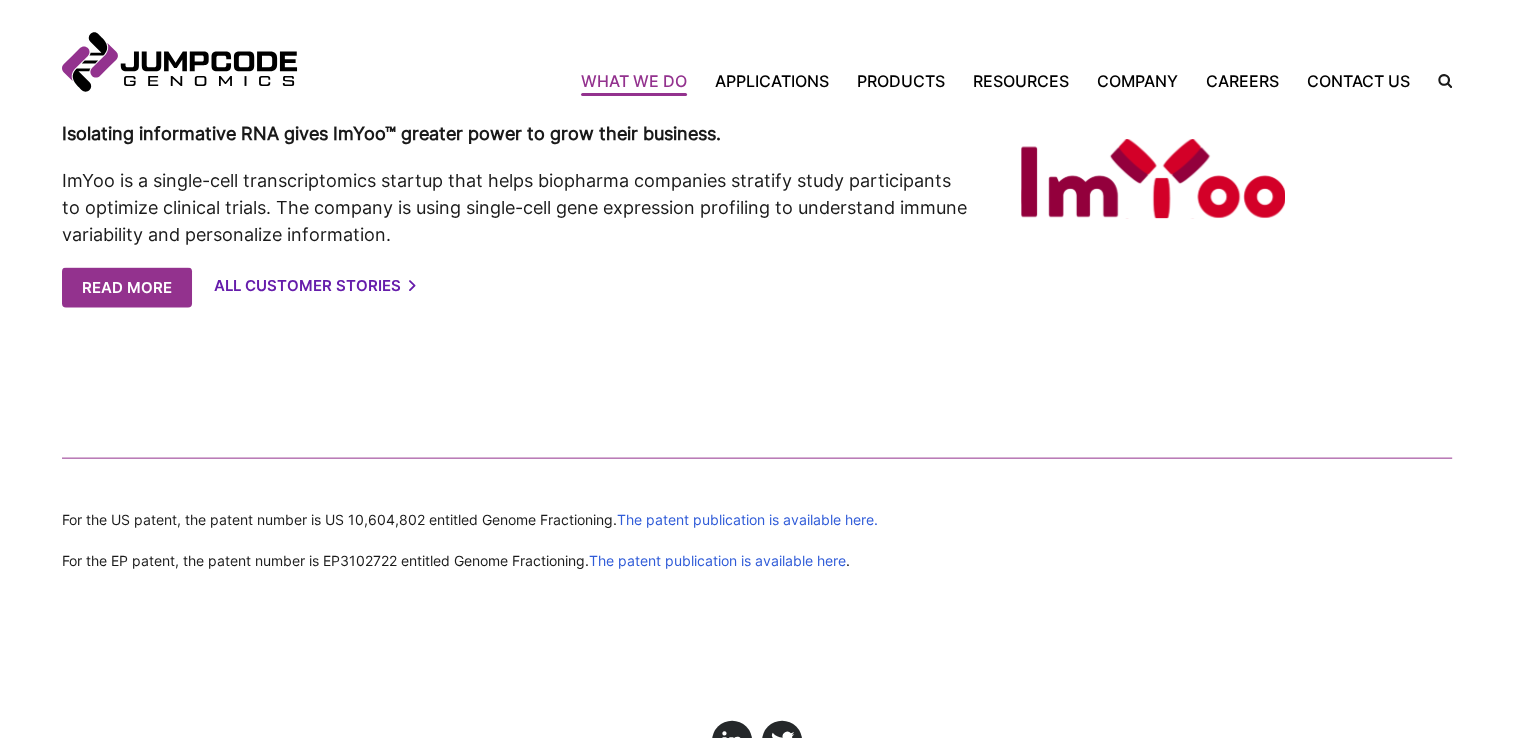 click on "All Customer Stories" at bounding box center (314, 286) 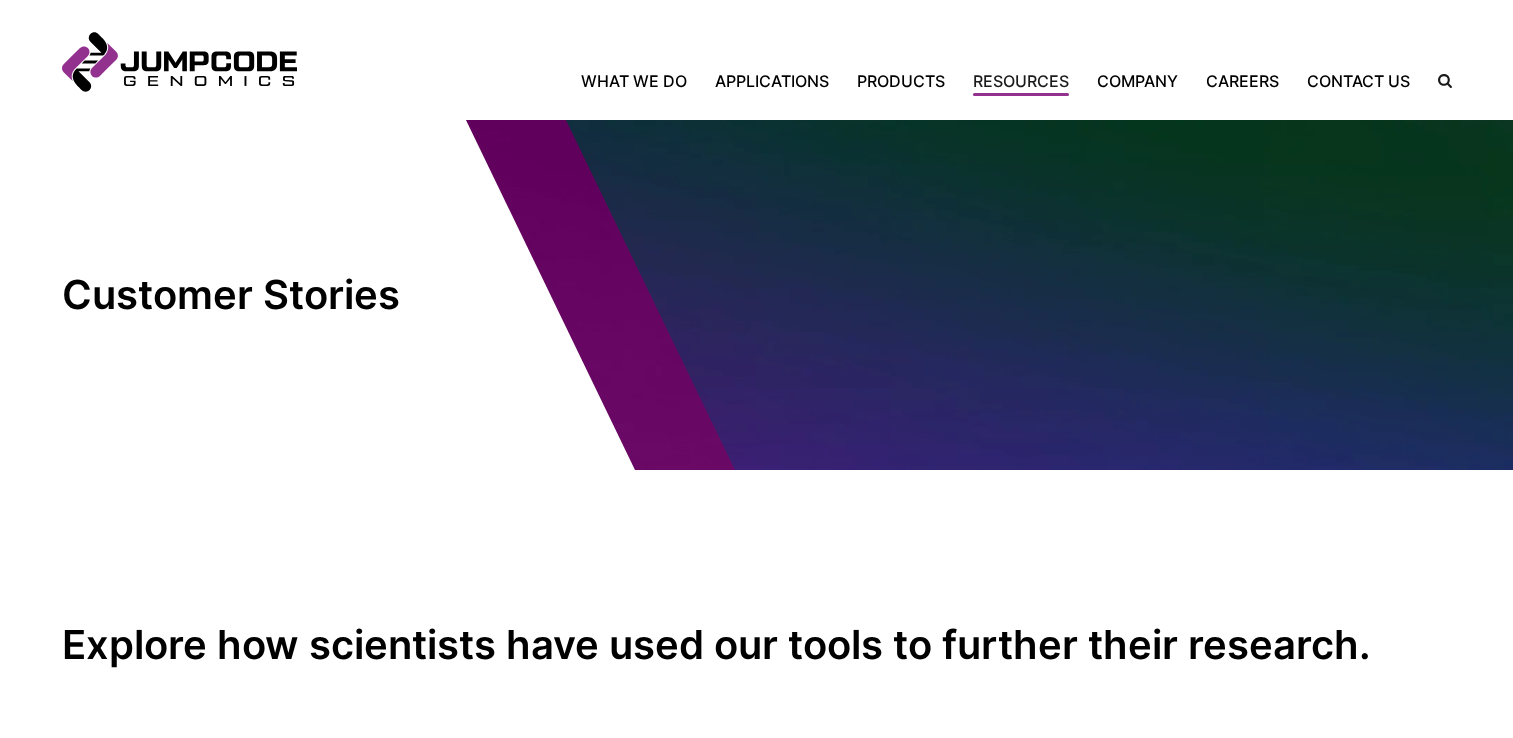 scroll, scrollTop: 0, scrollLeft: 0, axis: both 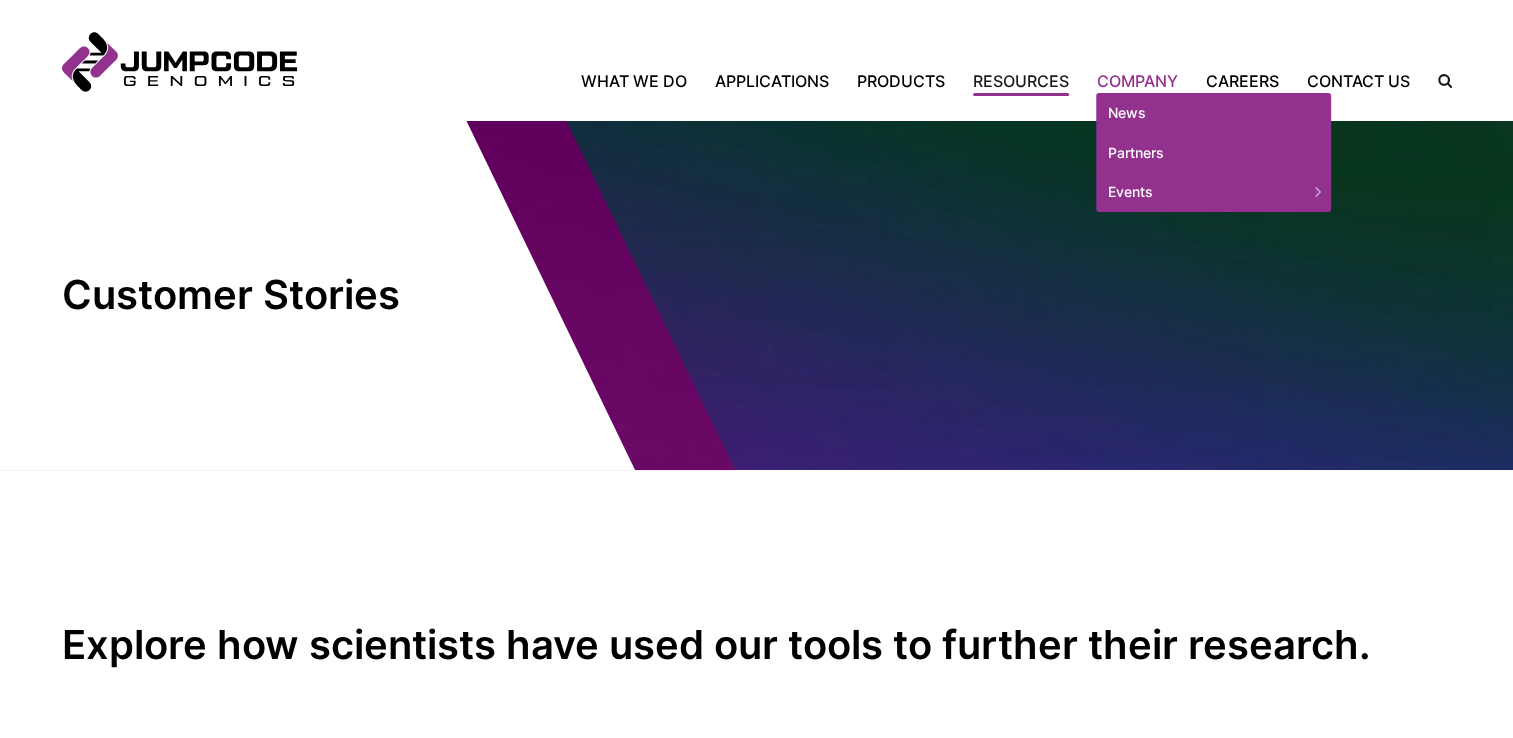 click on "Company" at bounding box center [1137, 81] 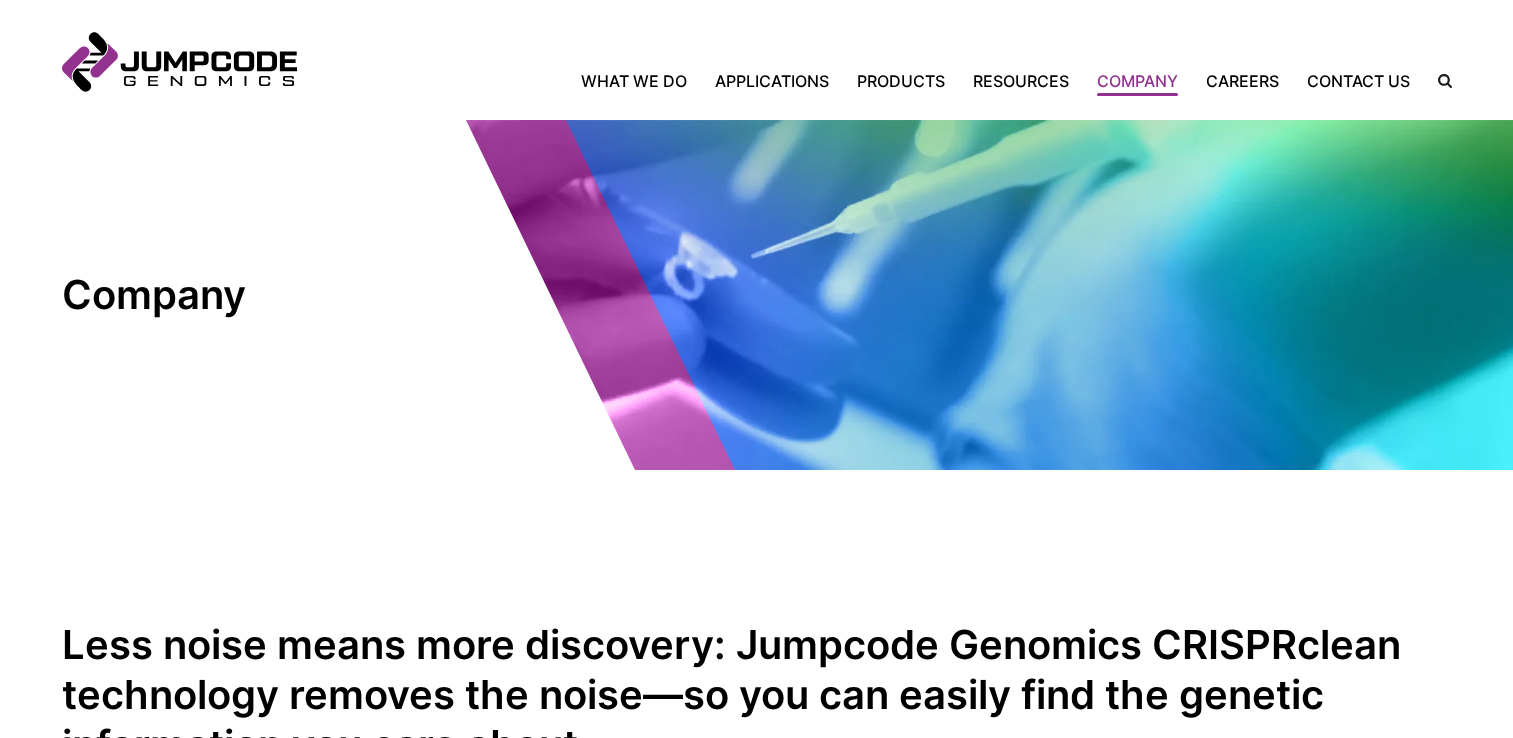 scroll, scrollTop: 0, scrollLeft: 0, axis: both 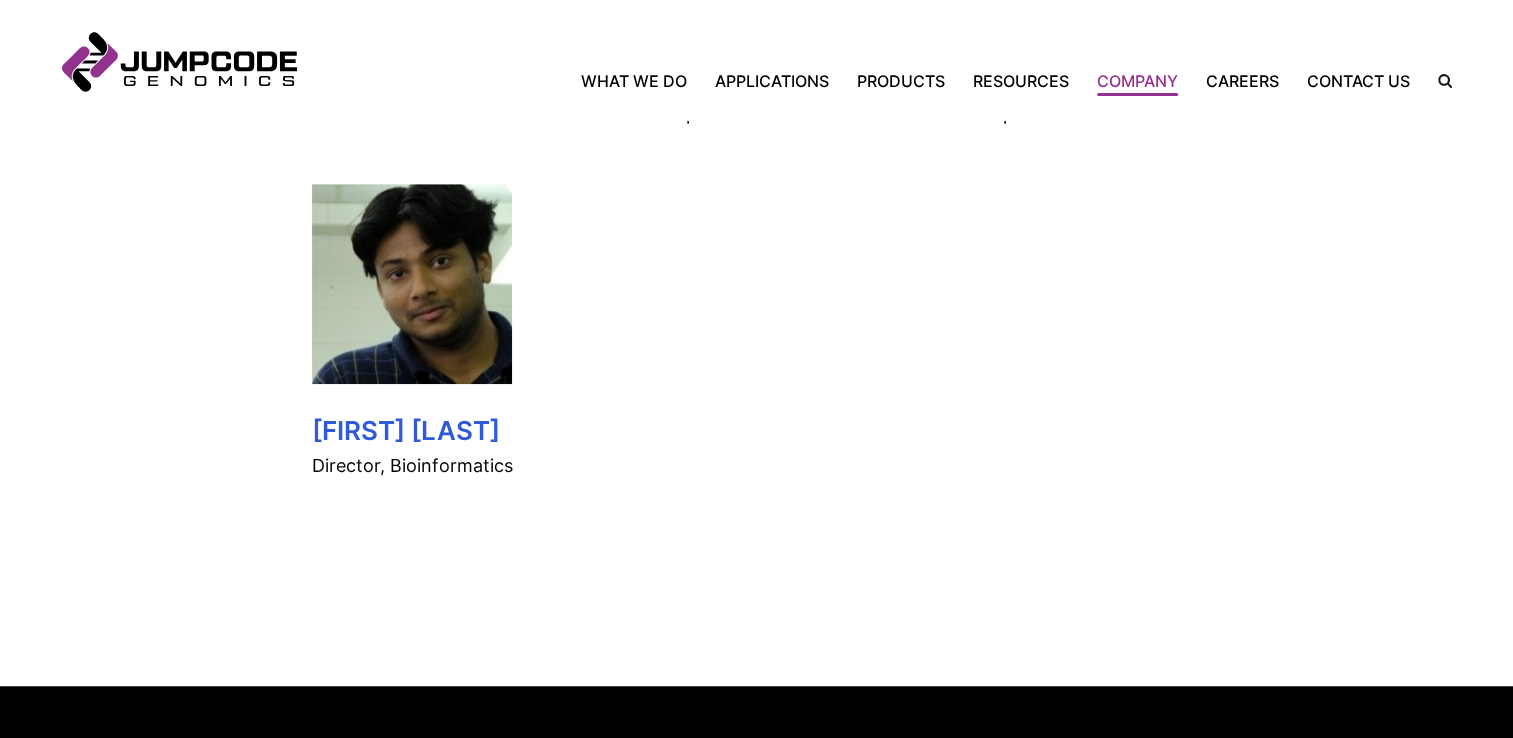 click on "Sridhar Ranganathan" at bounding box center (440, 59) 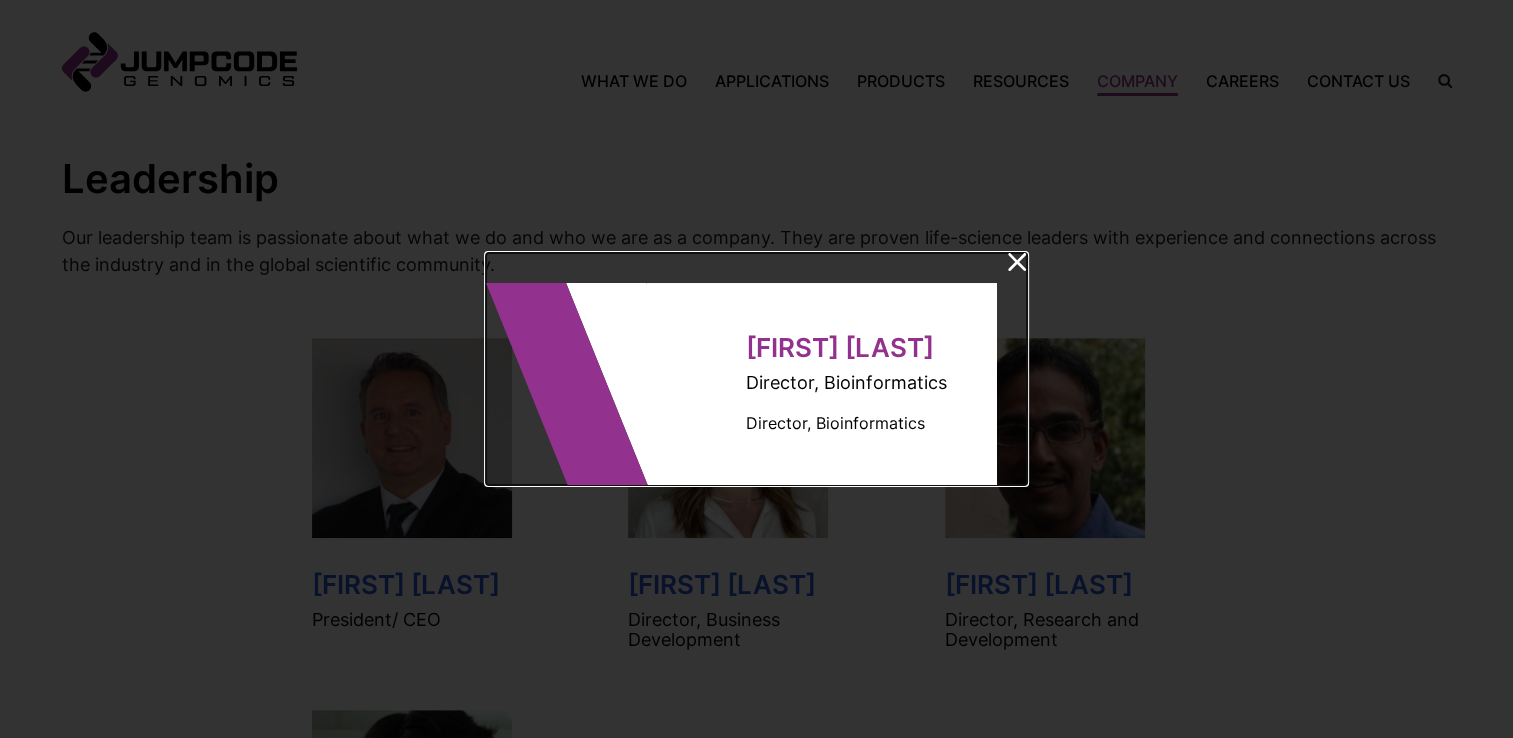 scroll, scrollTop: 840, scrollLeft: 0, axis: vertical 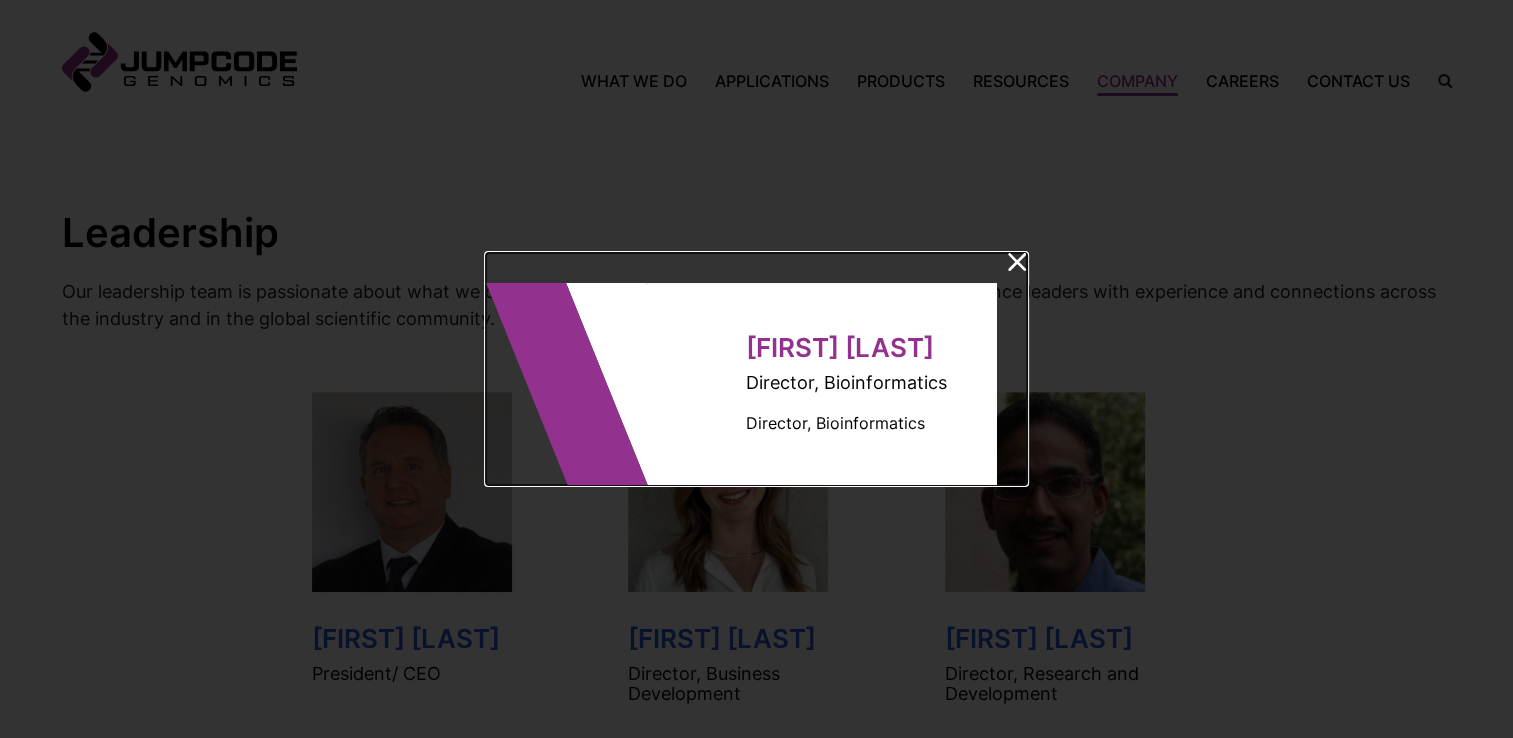 click at bounding box center [1017, 262] 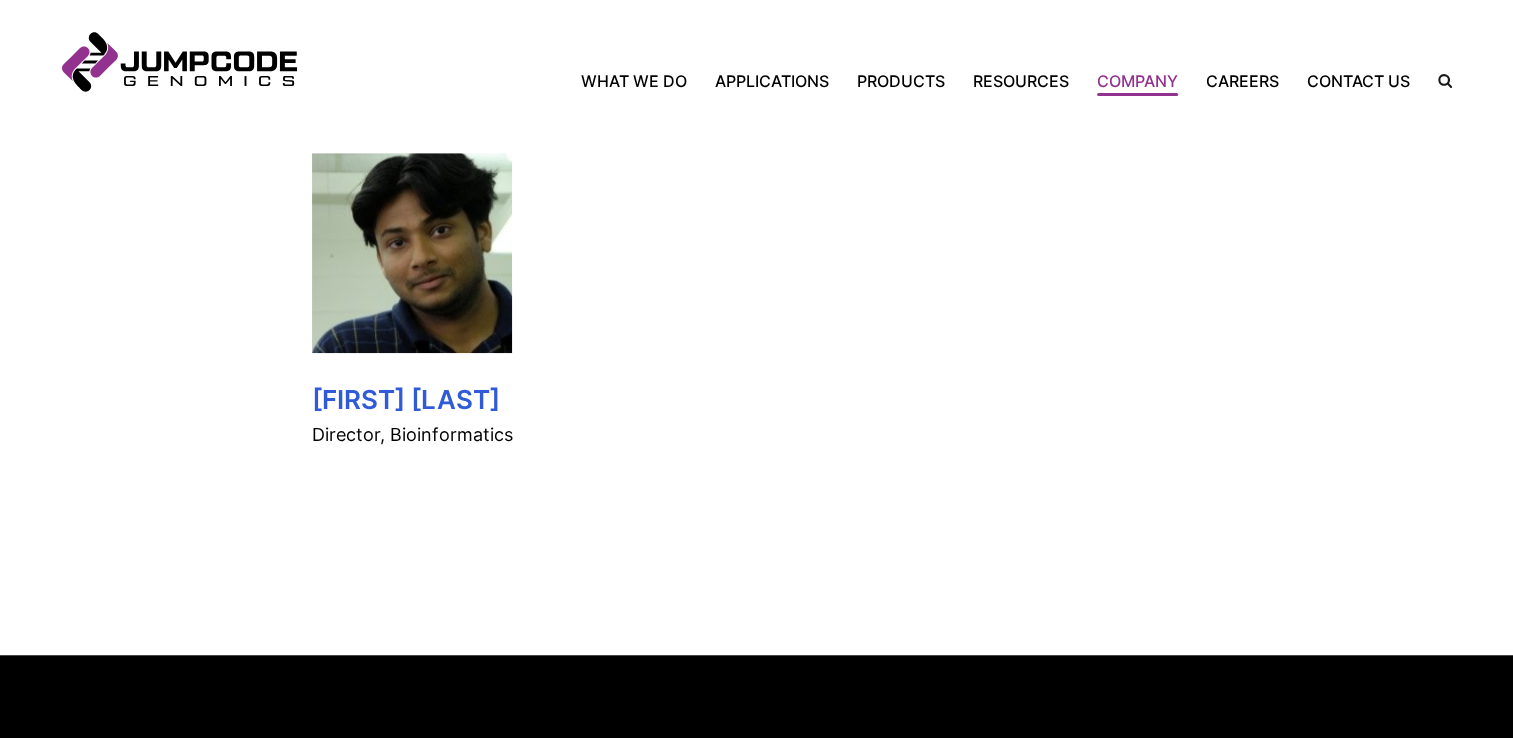 scroll, scrollTop: 1455, scrollLeft: 0, axis: vertical 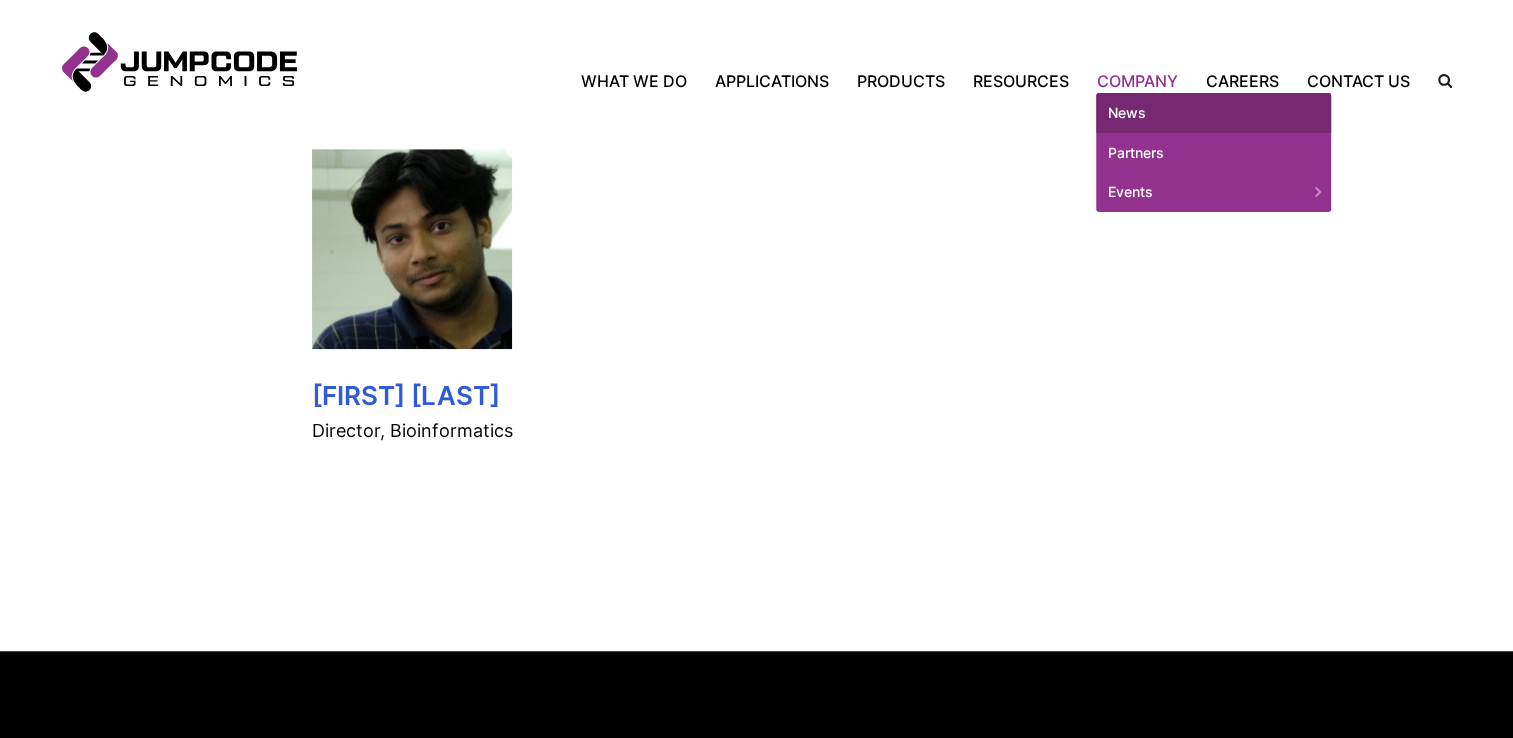 click on "News" at bounding box center [1213, 113] 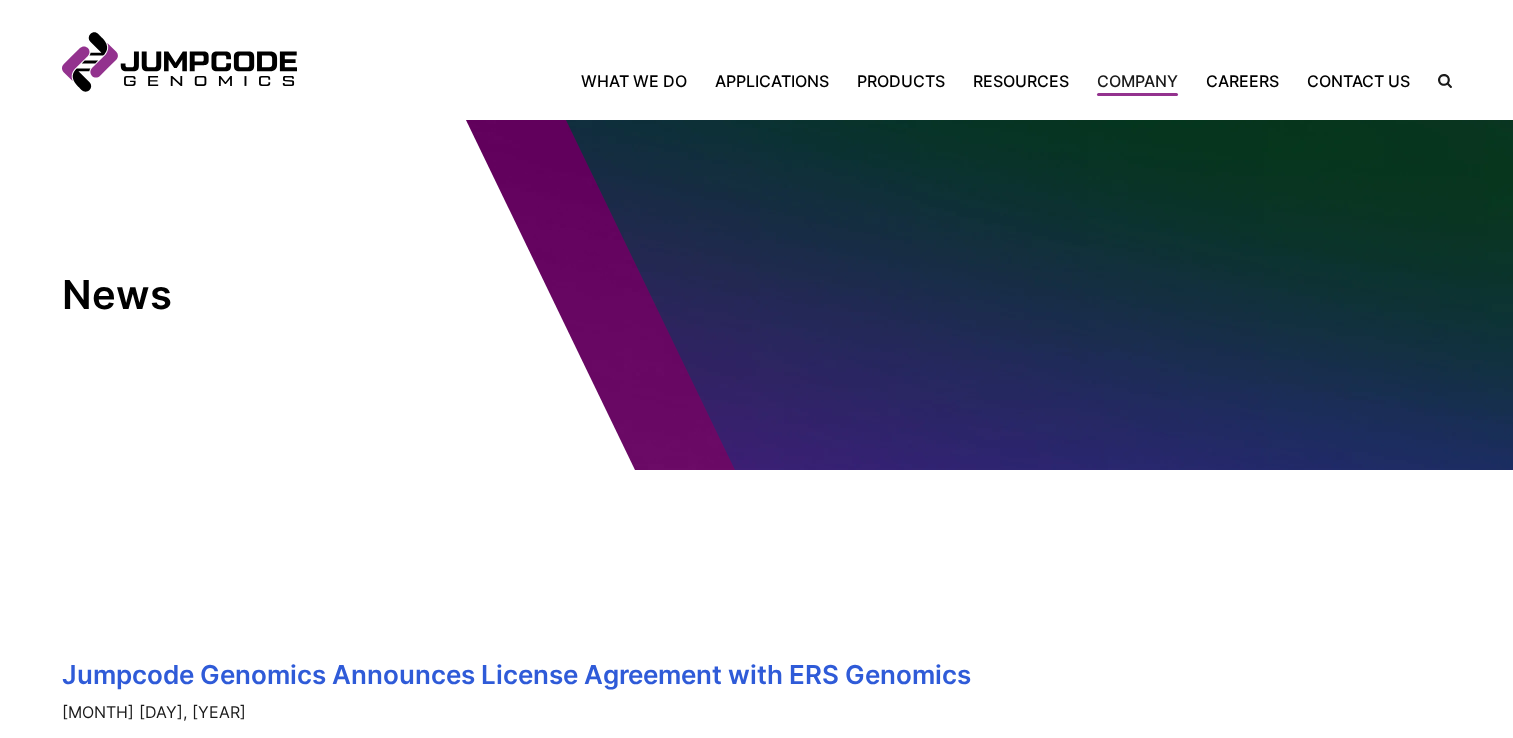 scroll, scrollTop: 0, scrollLeft: 0, axis: both 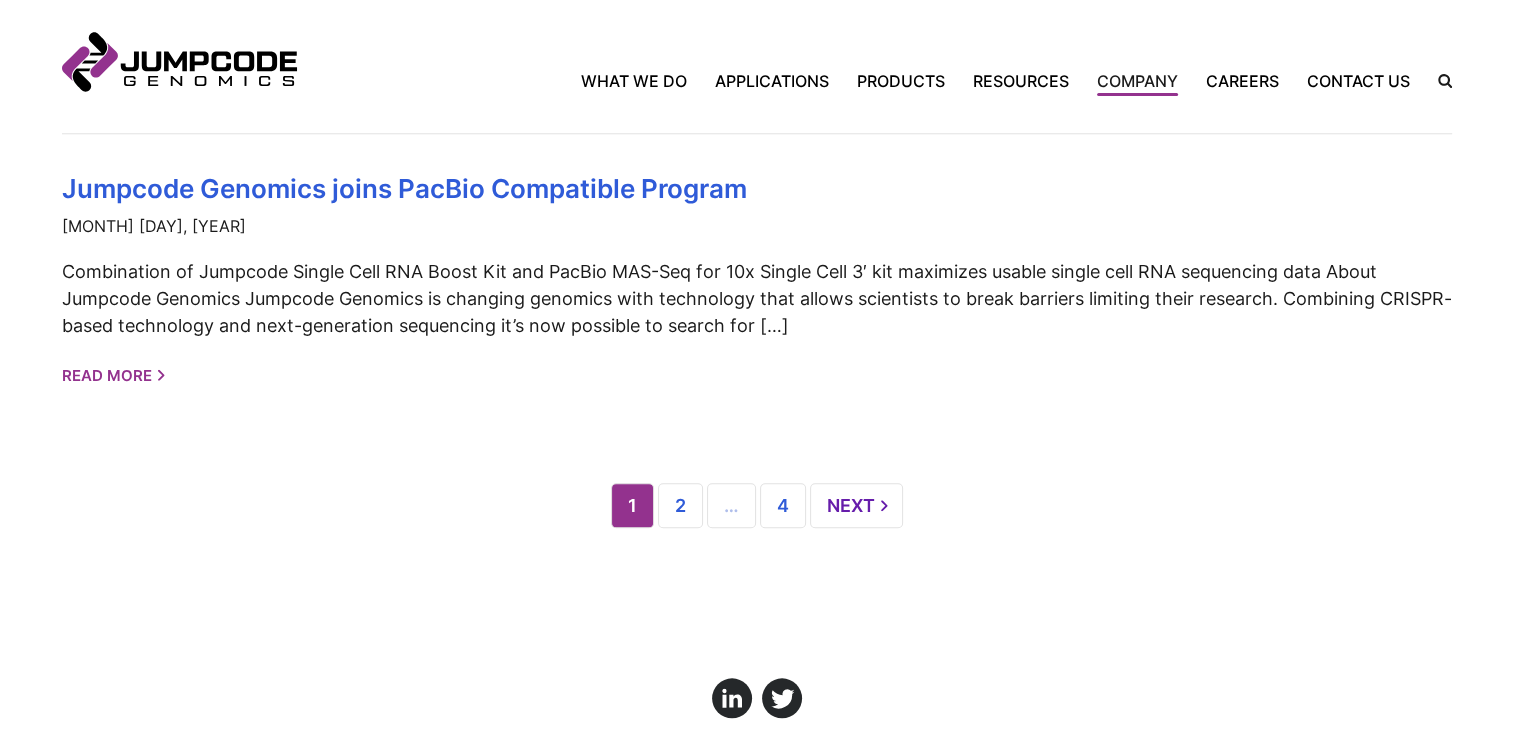 click on "Next" at bounding box center [856, 505] 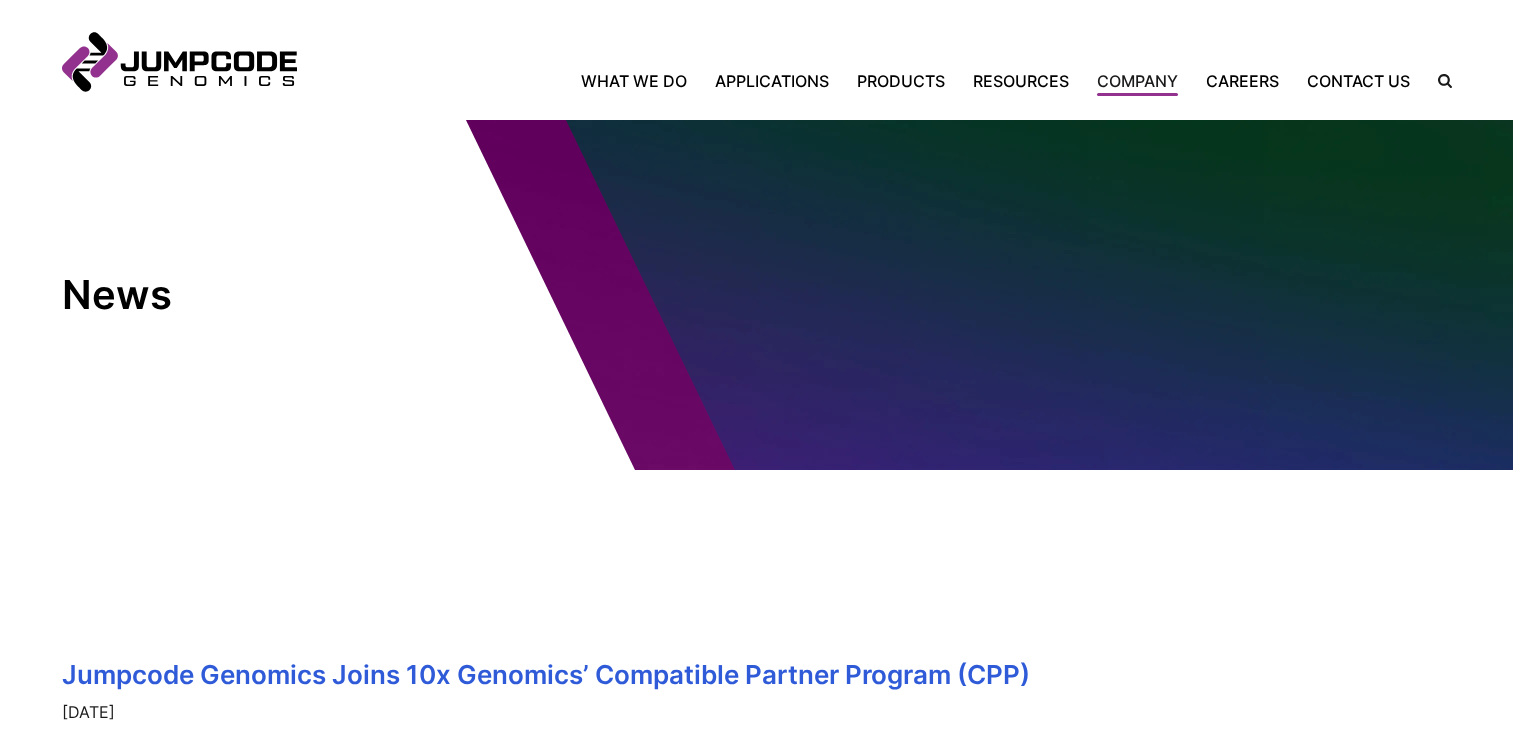 scroll, scrollTop: 437, scrollLeft: 0, axis: vertical 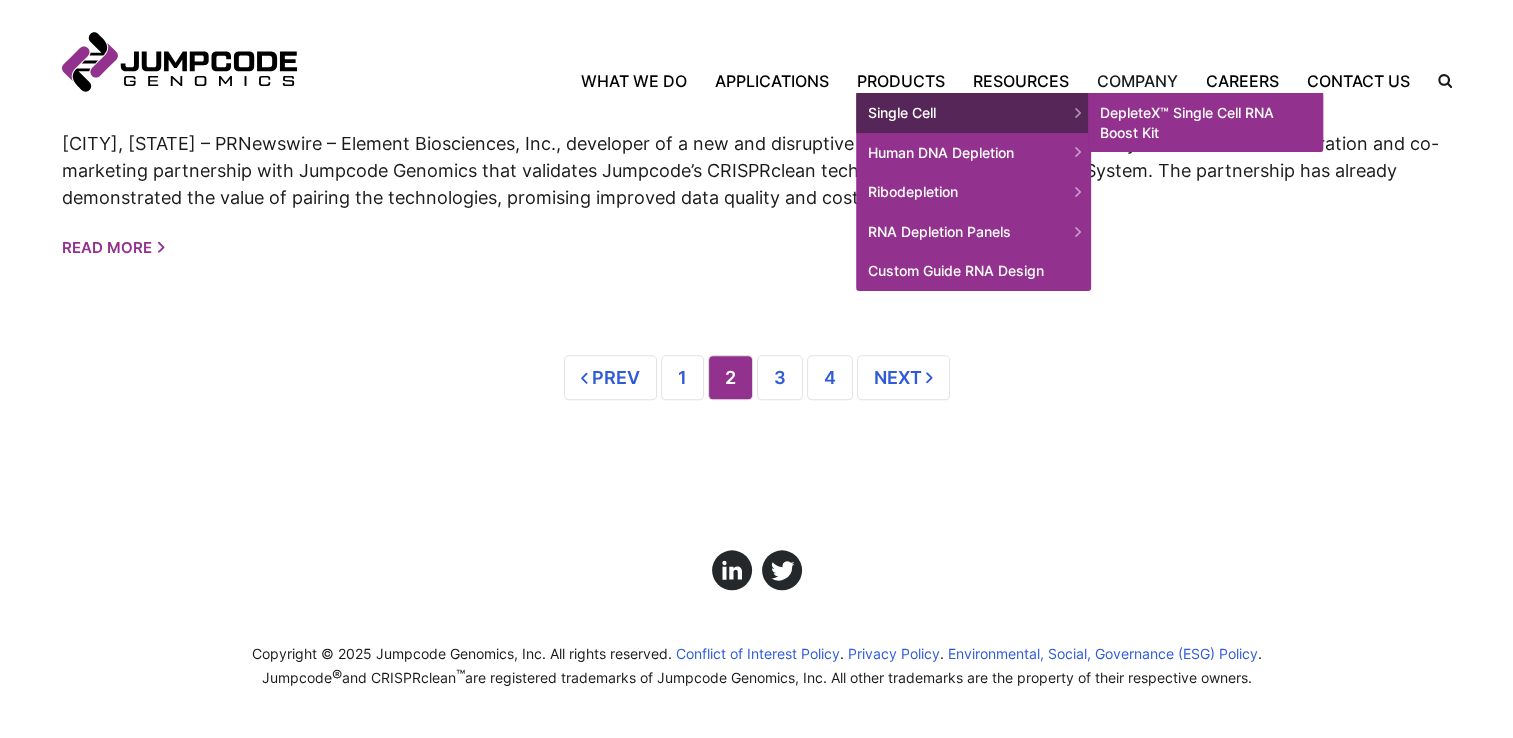 click on "DepleteX™ Single Cell RNA Boost Kit" at bounding box center [1205, 122] 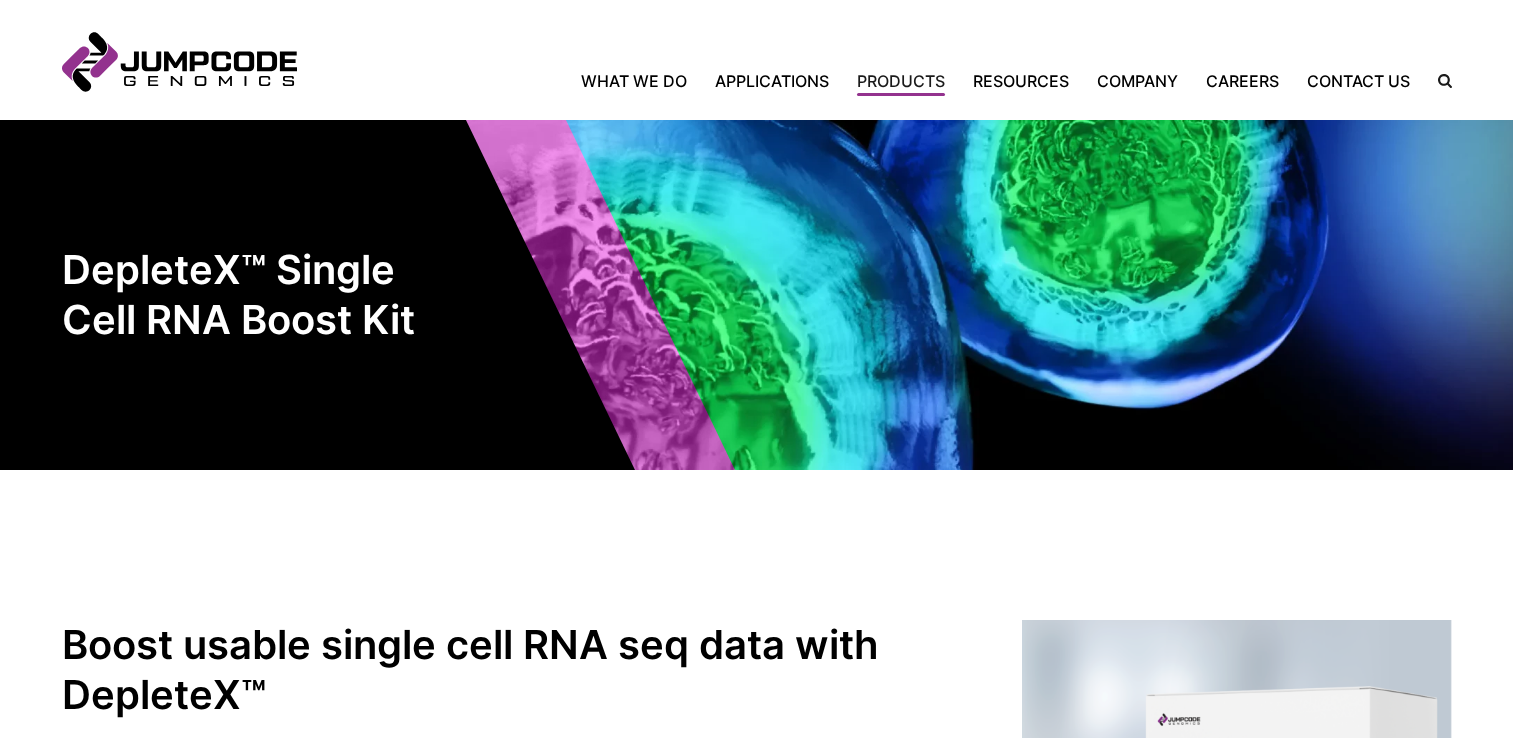 scroll, scrollTop: 0, scrollLeft: 0, axis: both 